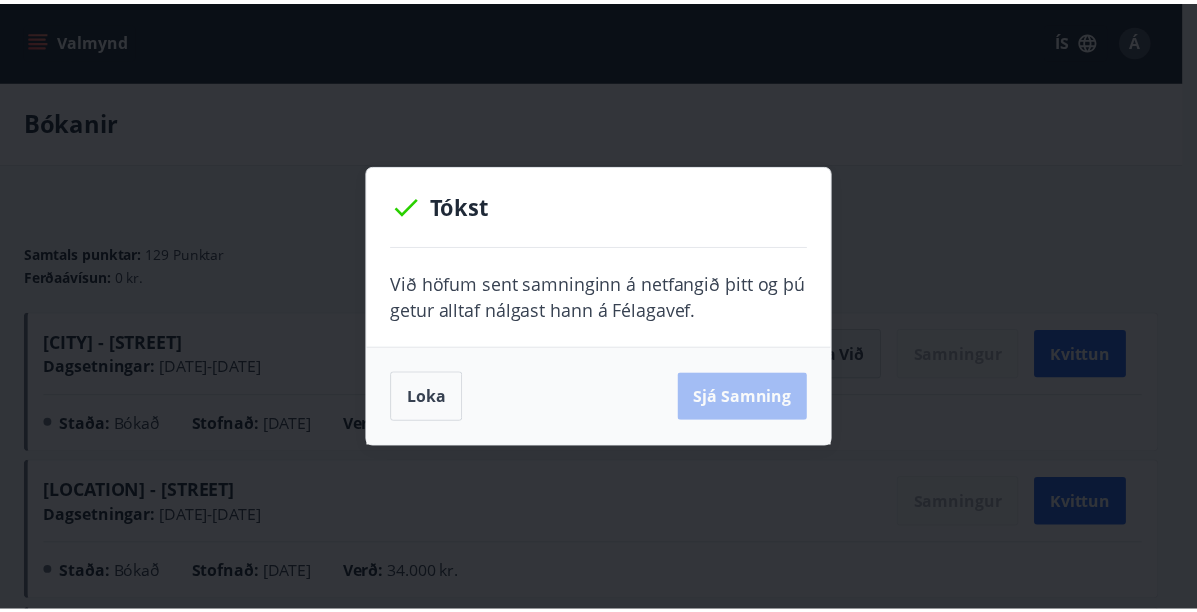 scroll, scrollTop: 0, scrollLeft: 0, axis: both 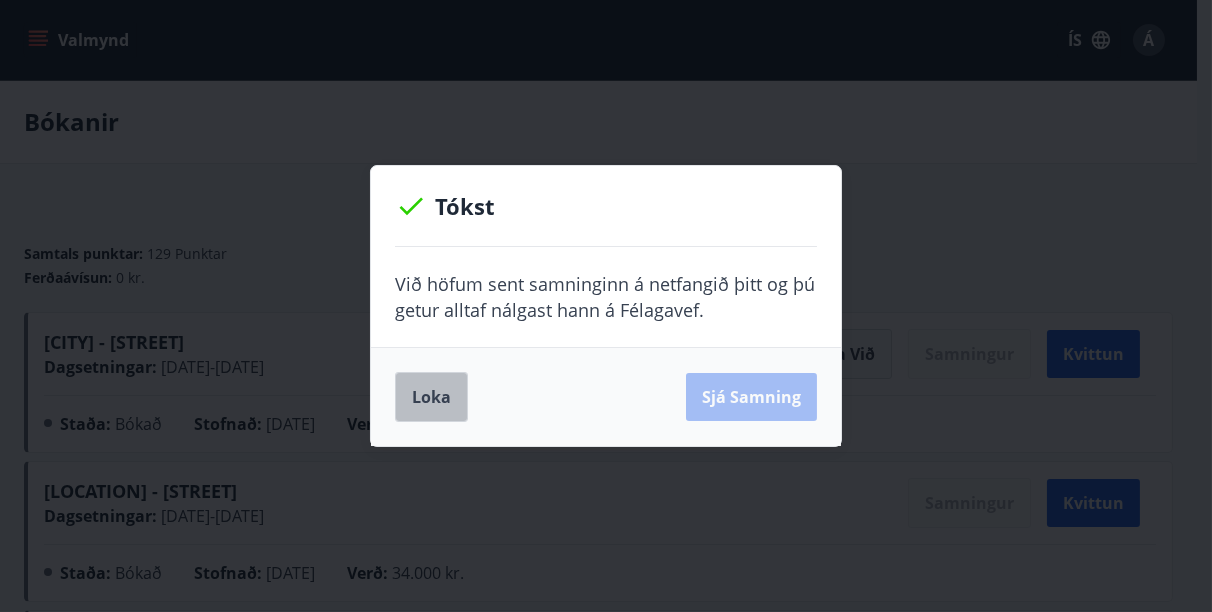 click on "Loka" at bounding box center [431, 397] 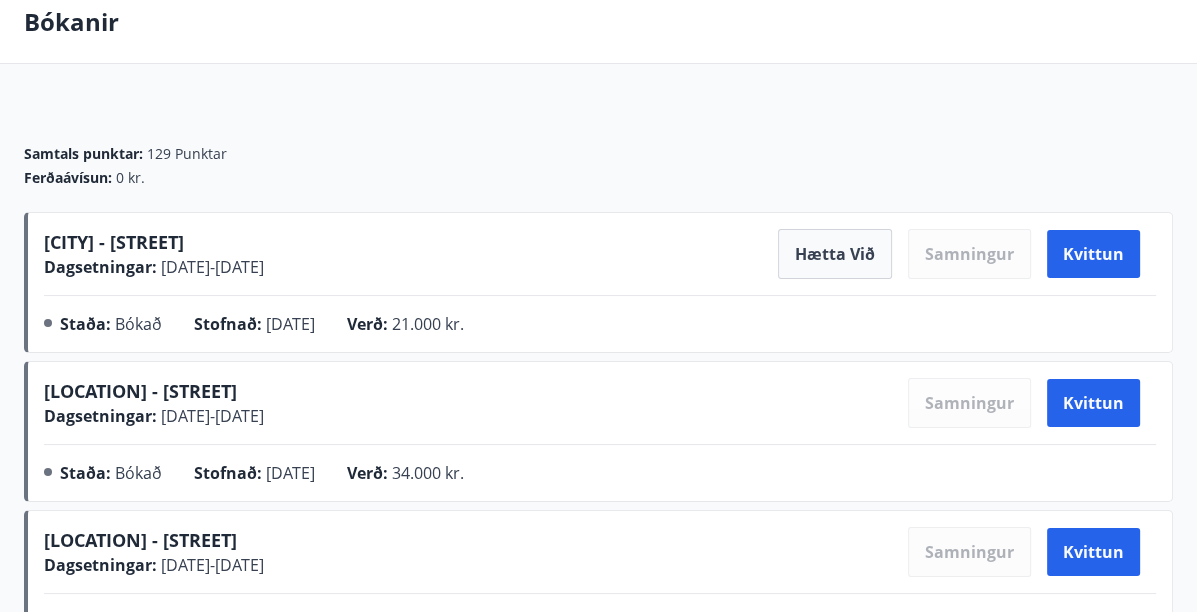 scroll, scrollTop: 0, scrollLeft: 0, axis: both 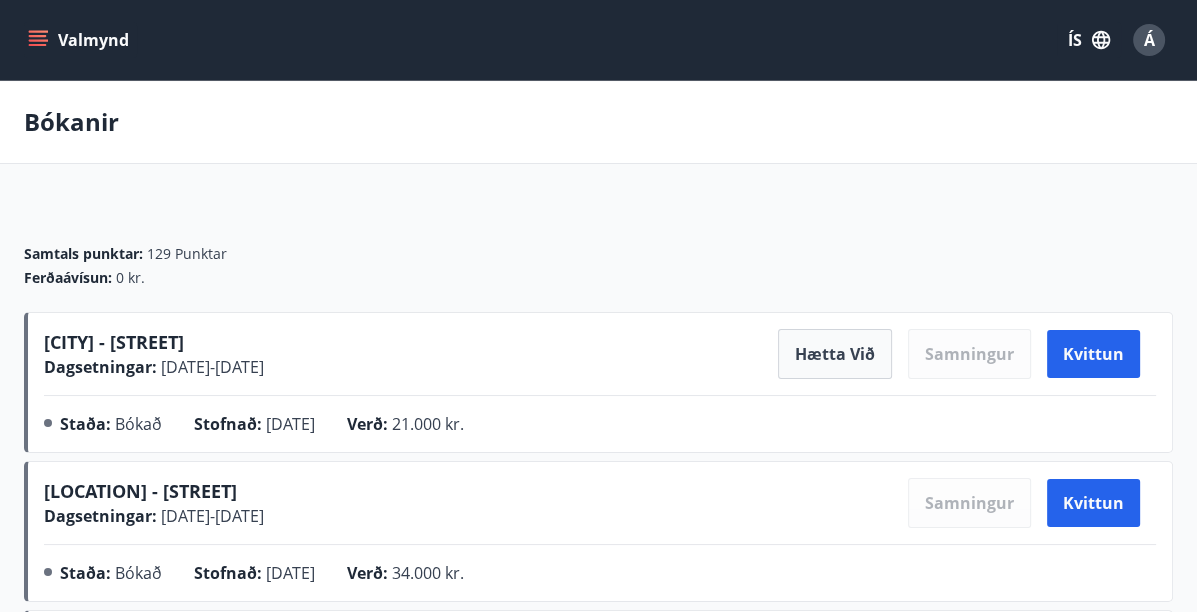 click 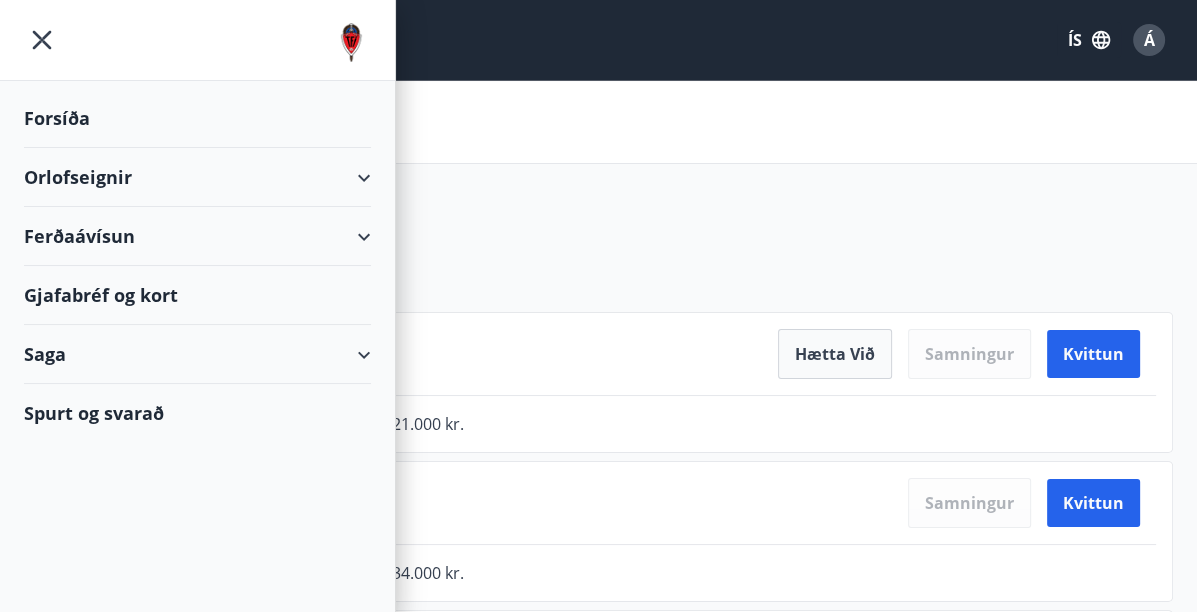 click on "Orlofseignir" at bounding box center (197, 177) 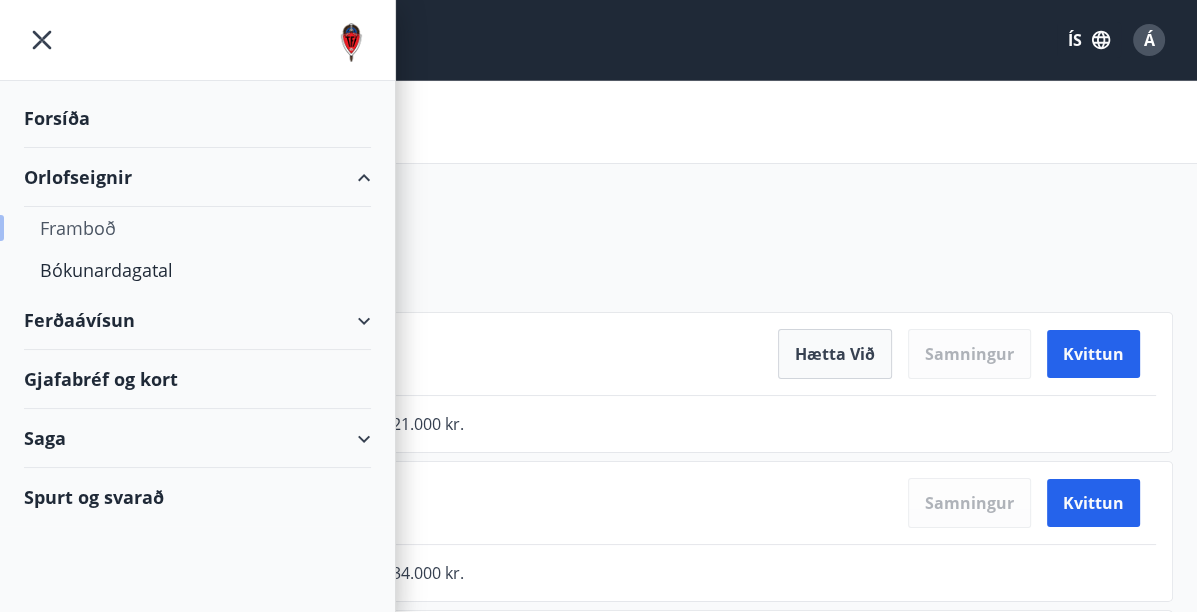 click on "Framboð" at bounding box center [197, 228] 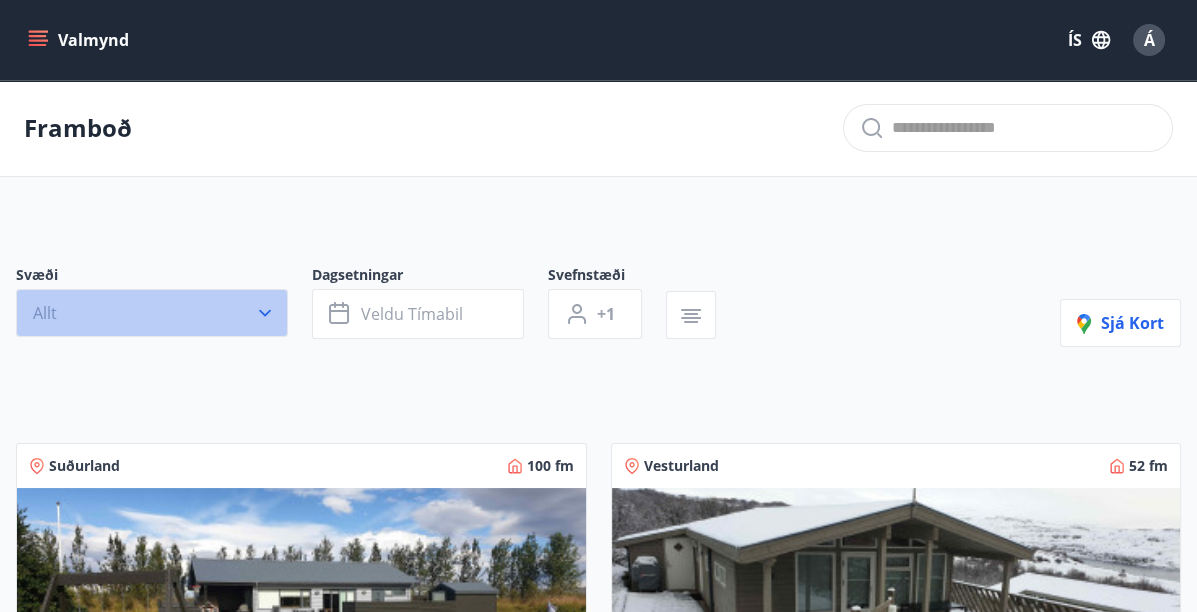 click 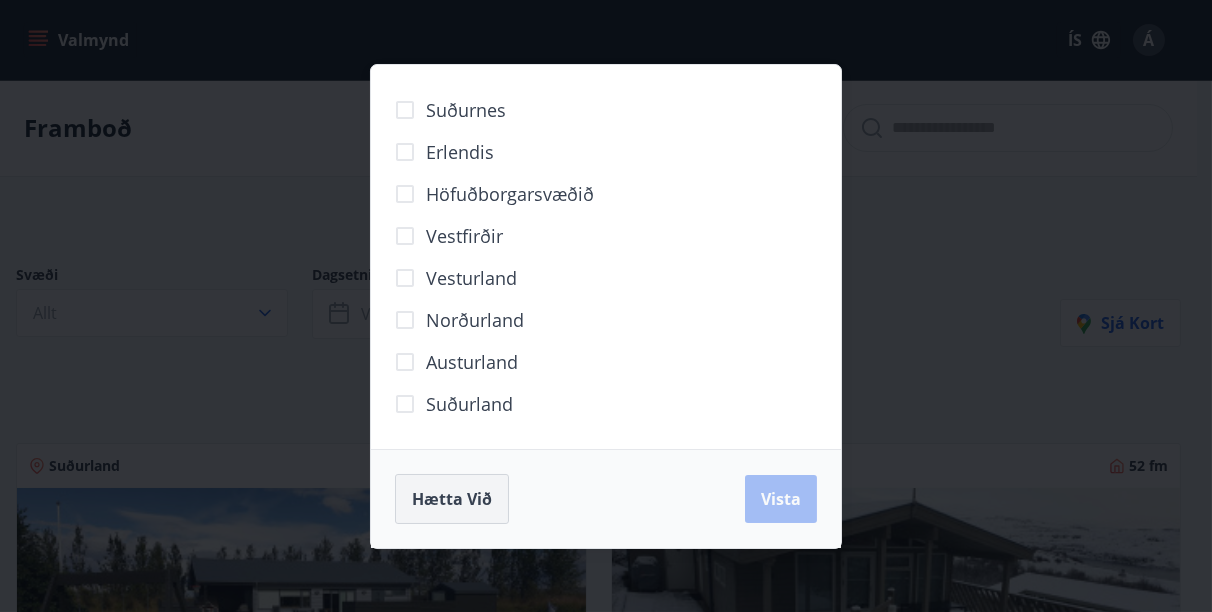 click on "Hætta við" at bounding box center (452, 499) 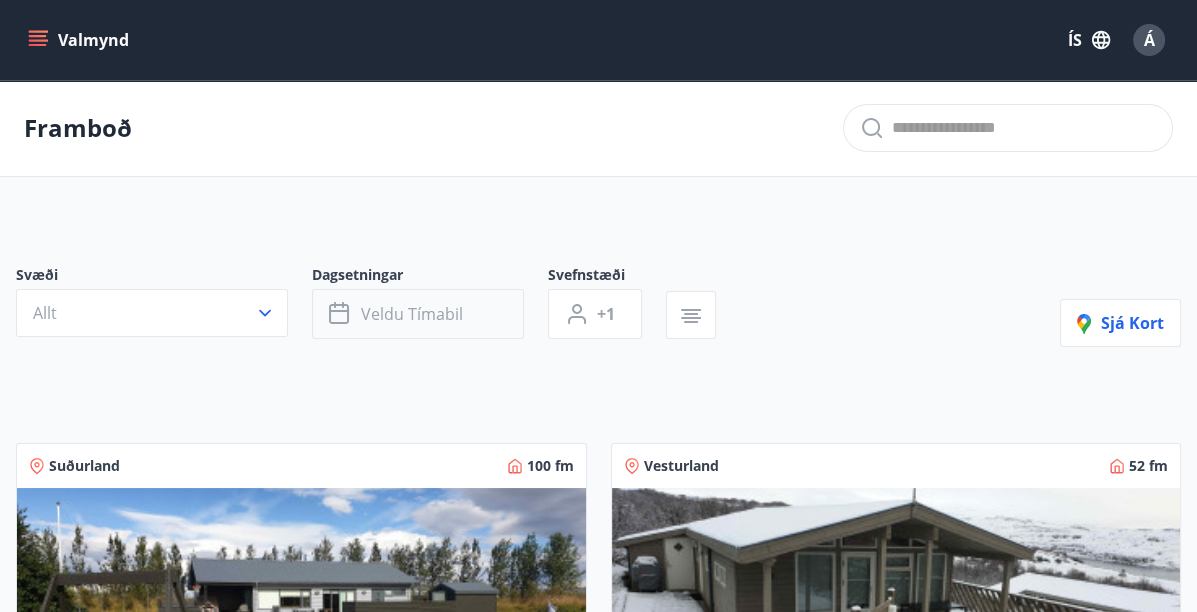 click on "Veldu tímabil" at bounding box center [412, 314] 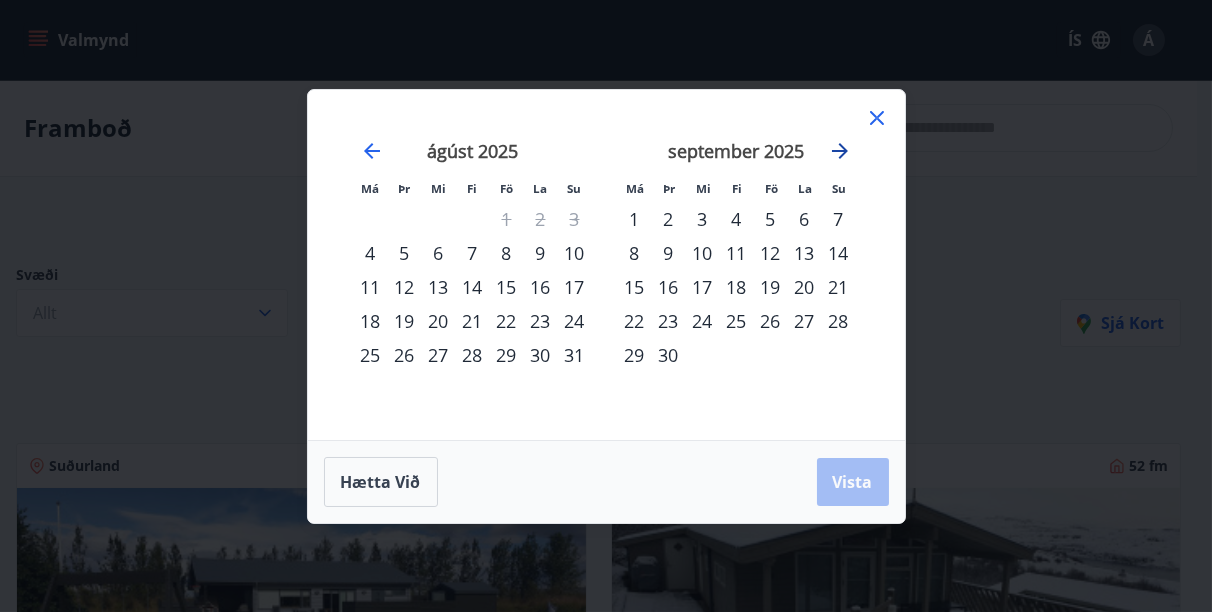 click 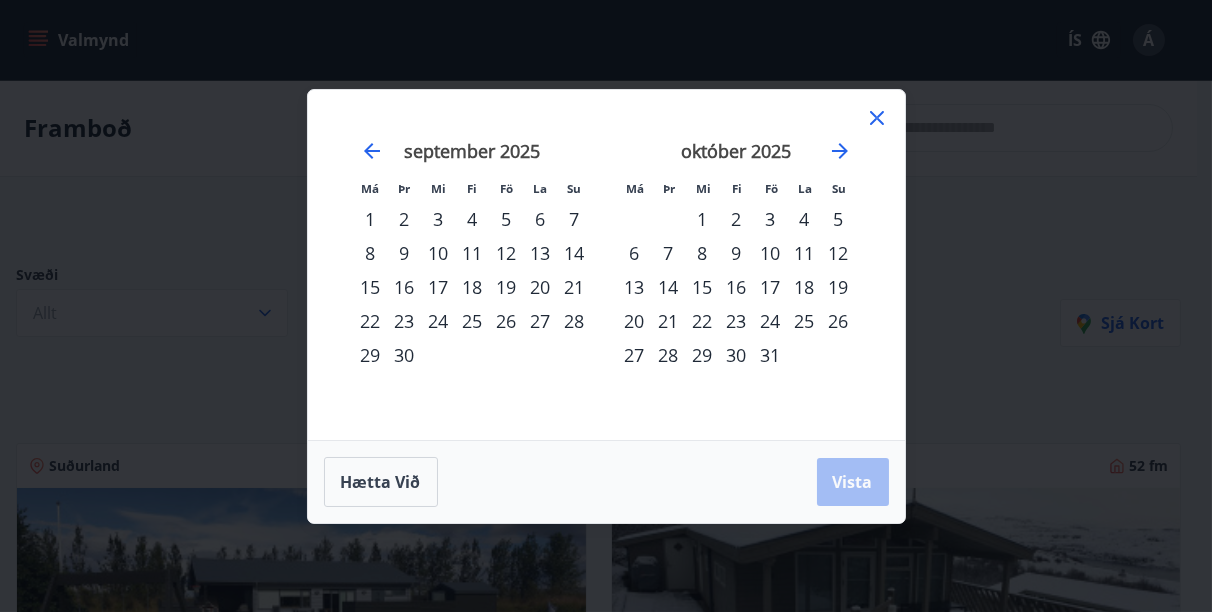 click on "1" at bounding box center (703, 219) 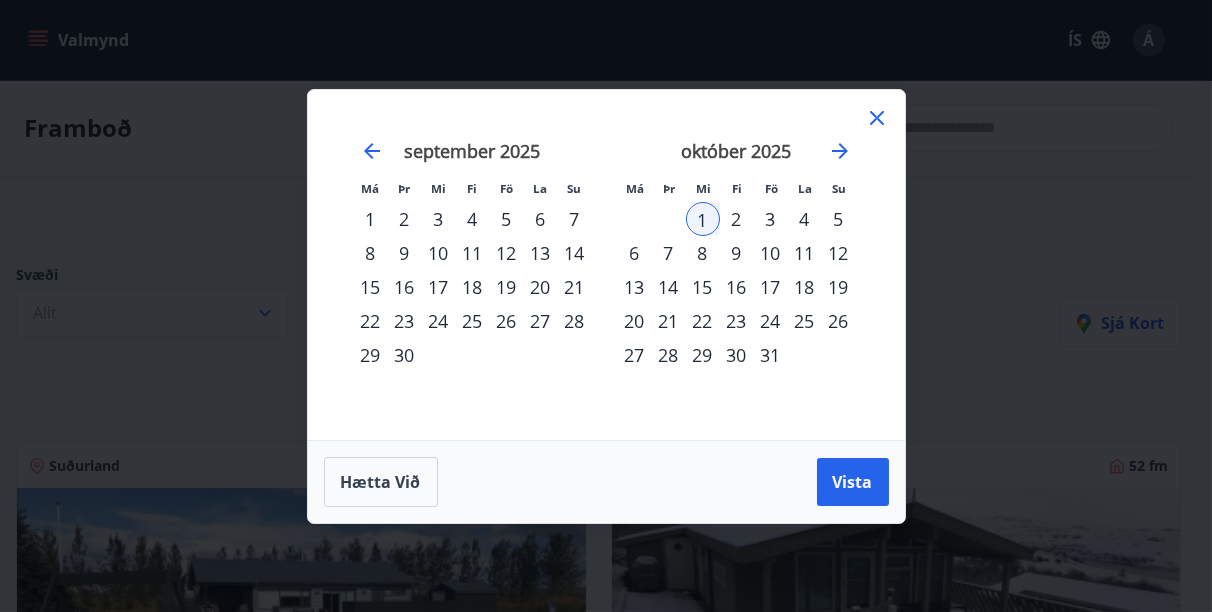 click on "31" at bounding box center [771, 355] 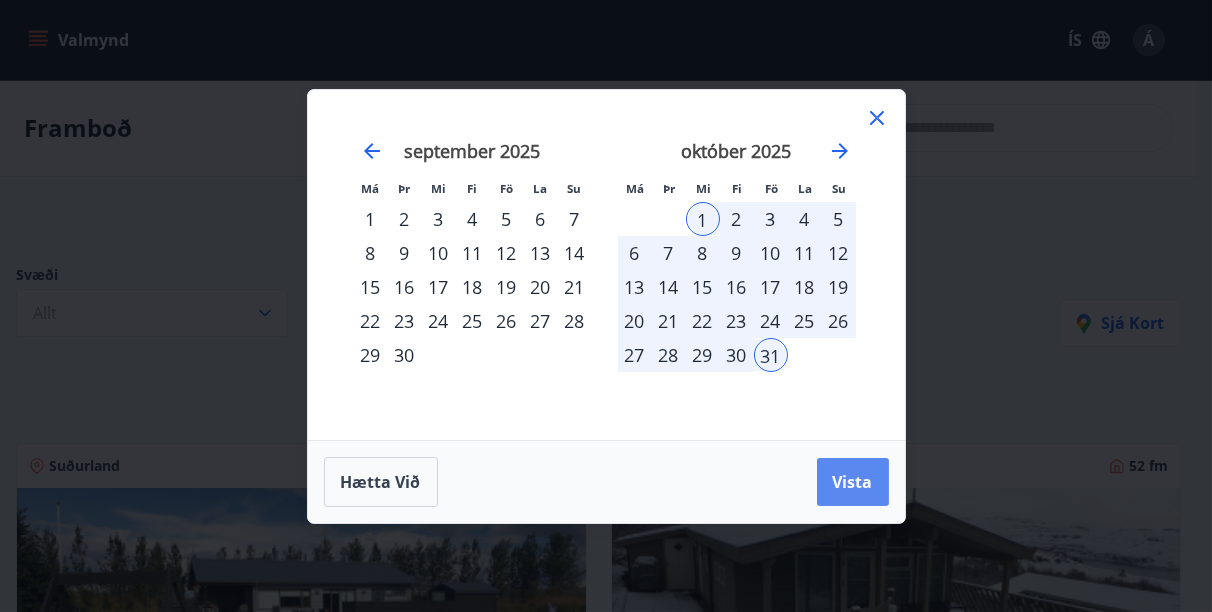 click on "Vista" at bounding box center (853, 482) 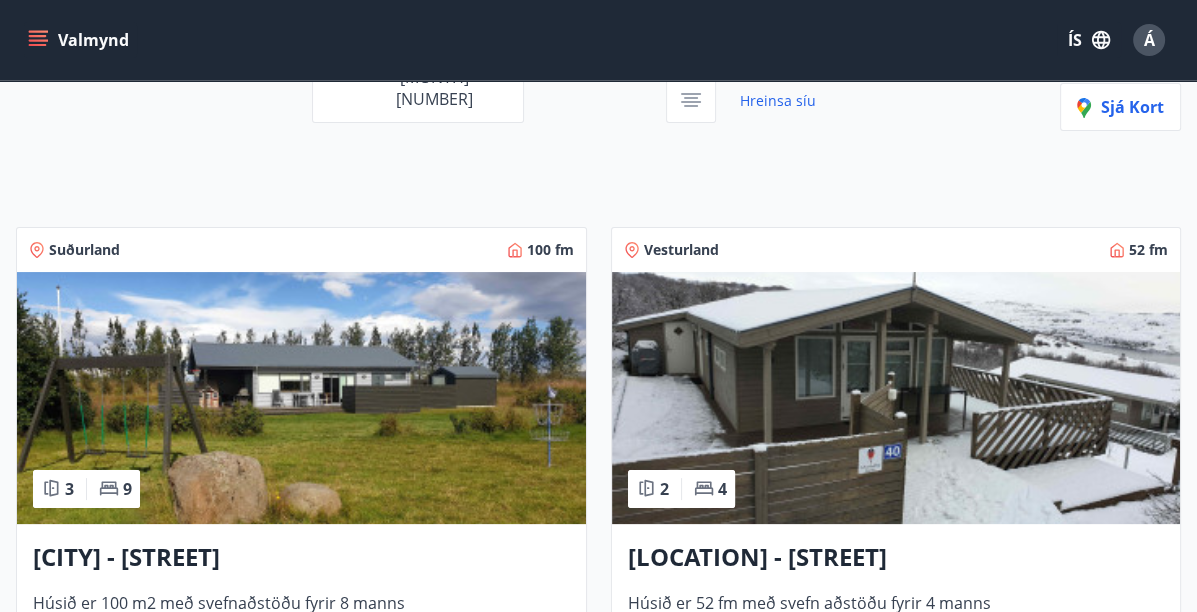 scroll, scrollTop: 311, scrollLeft: 0, axis: vertical 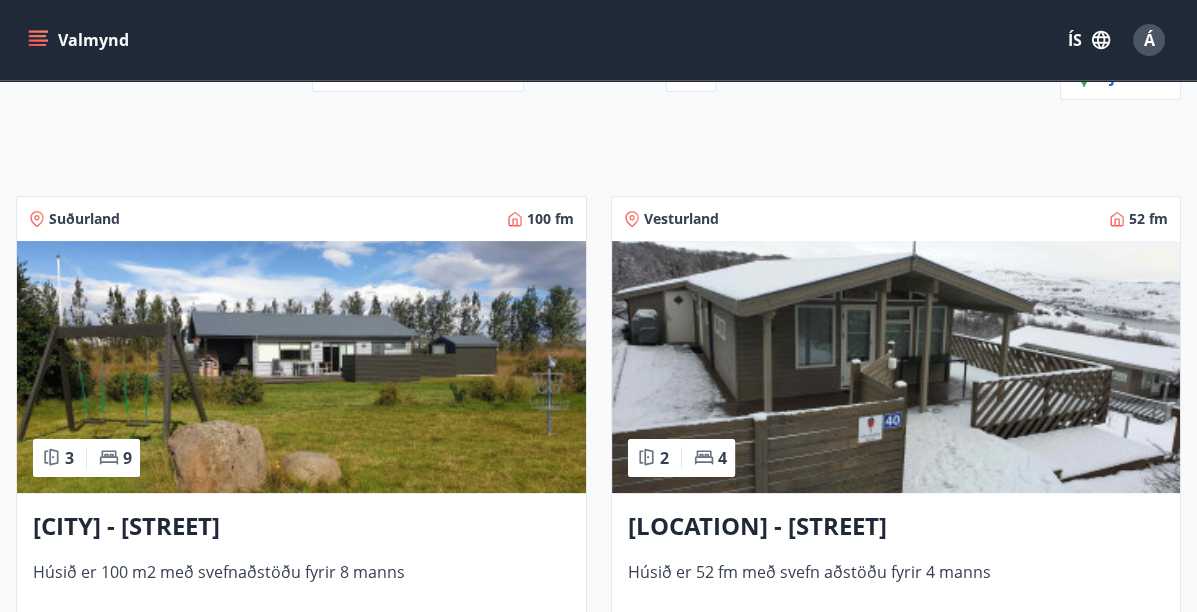 click at bounding box center [301, 367] 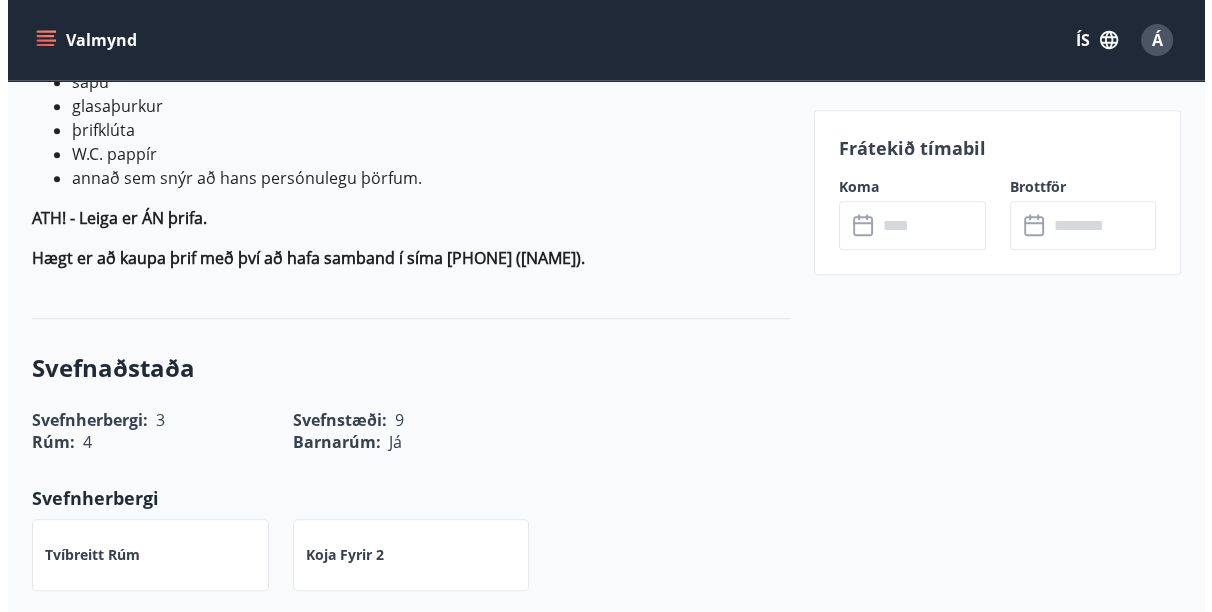scroll, scrollTop: 1000, scrollLeft: 0, axis: vertical 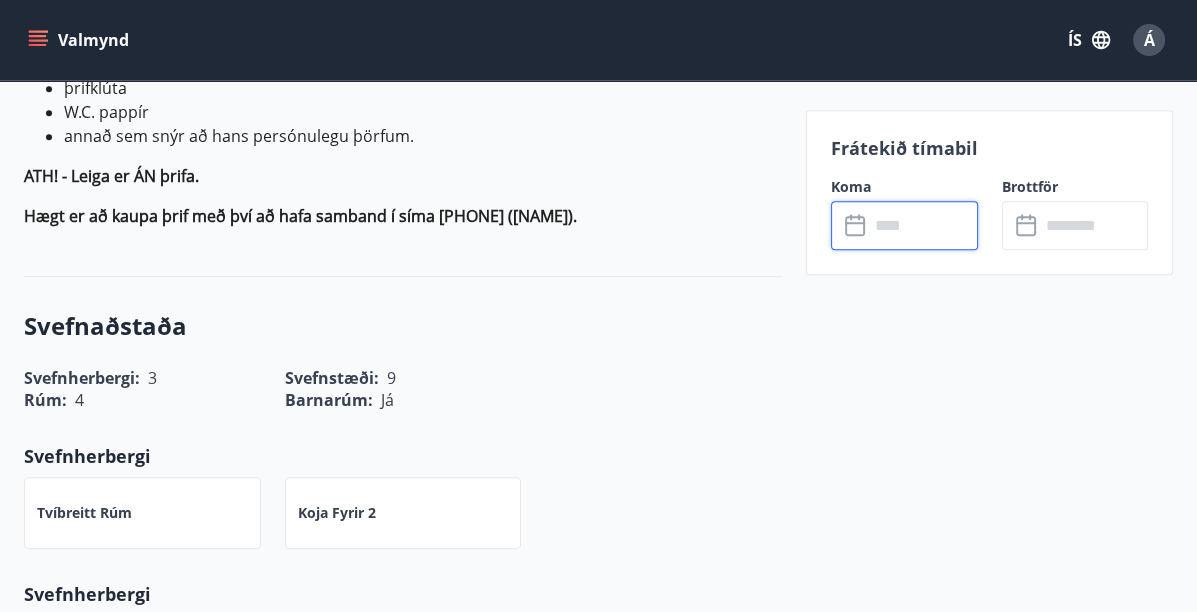 click at bounding box center (923, 225) 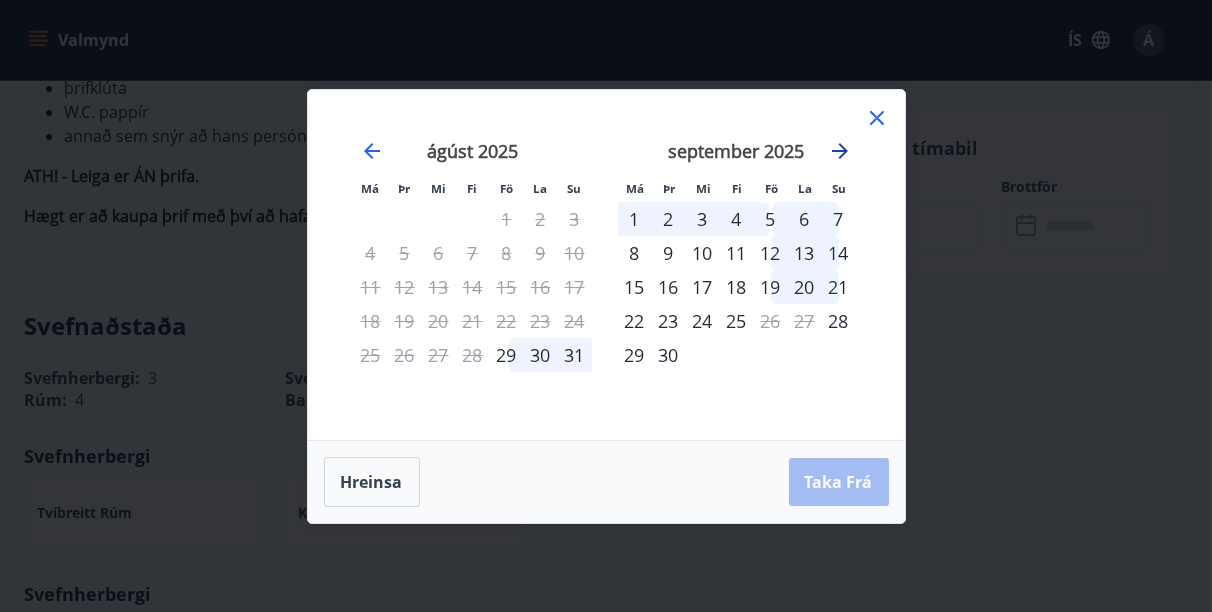 click 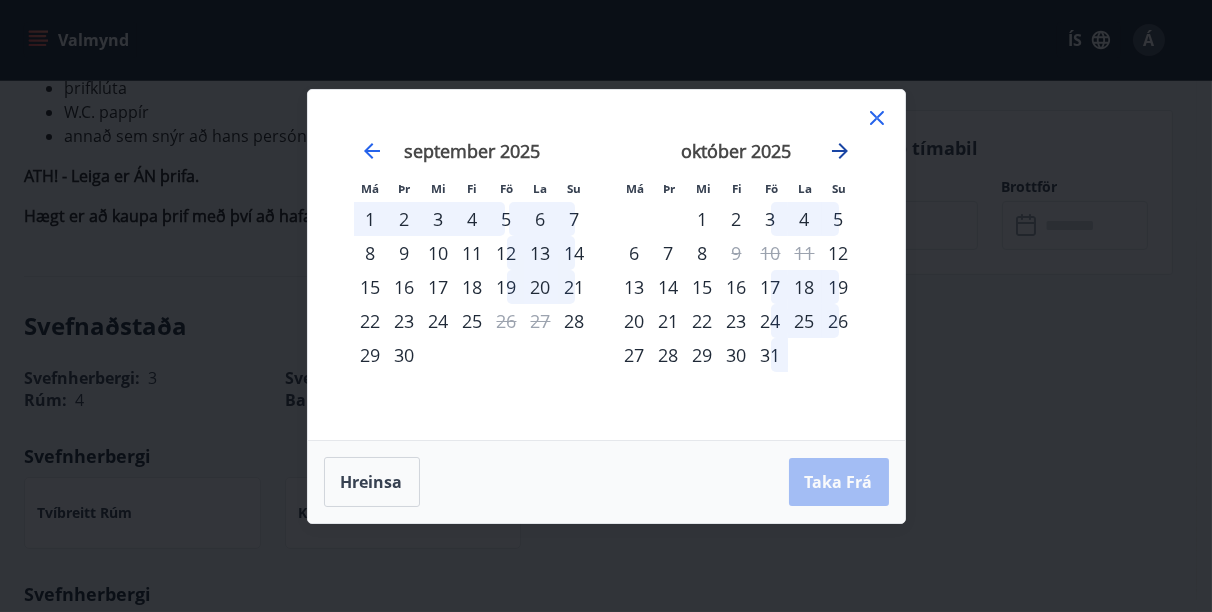 click 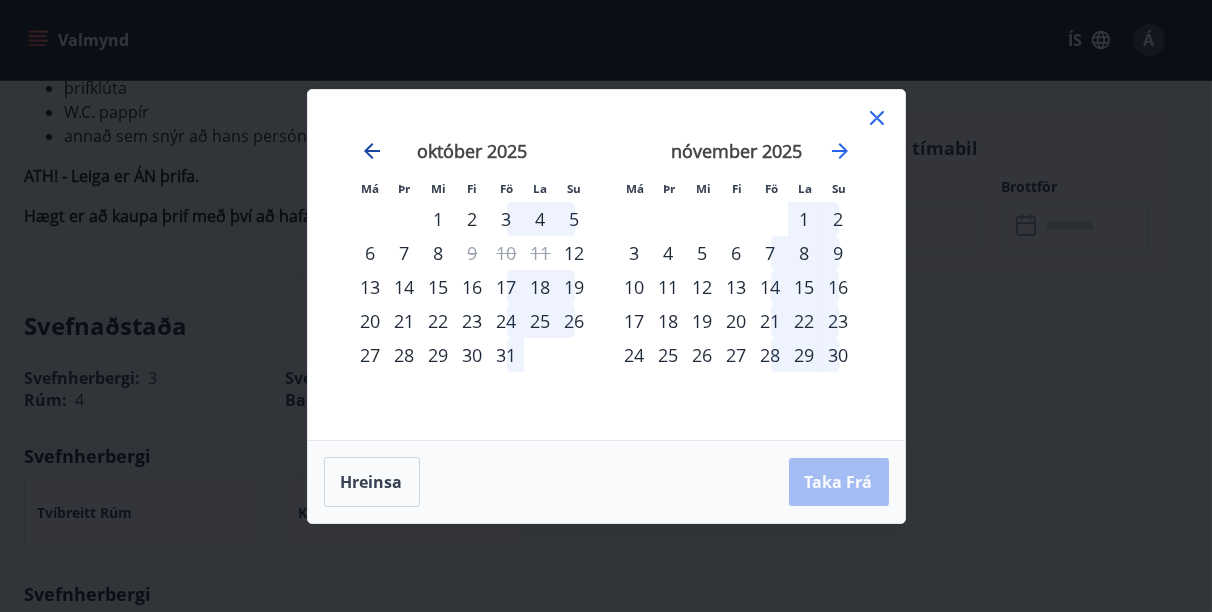 click 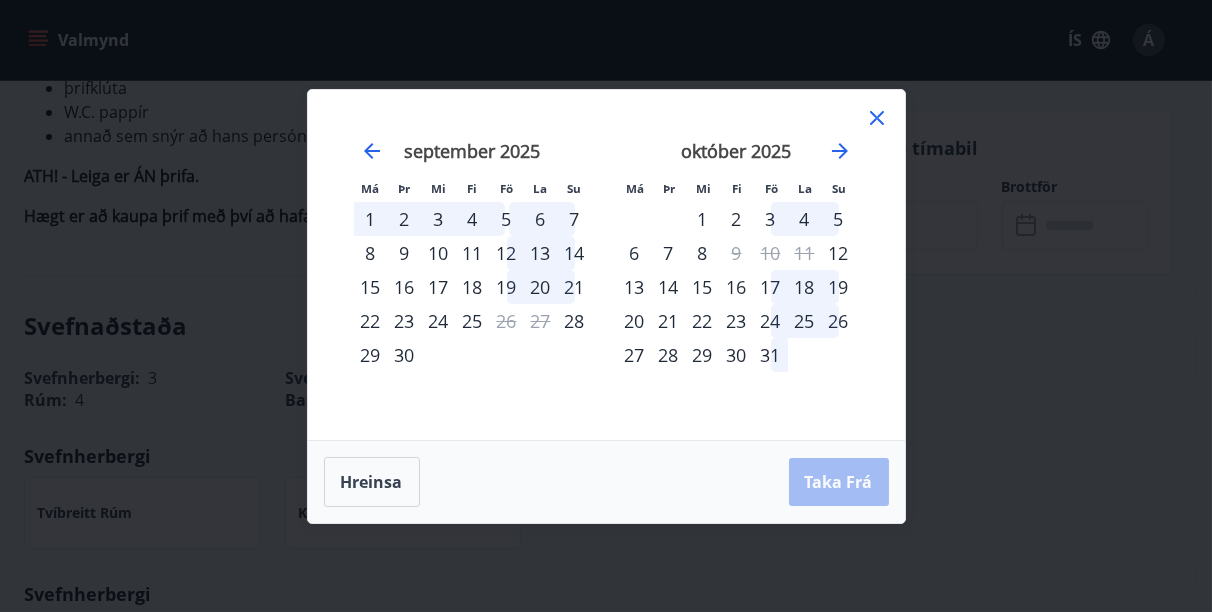 click 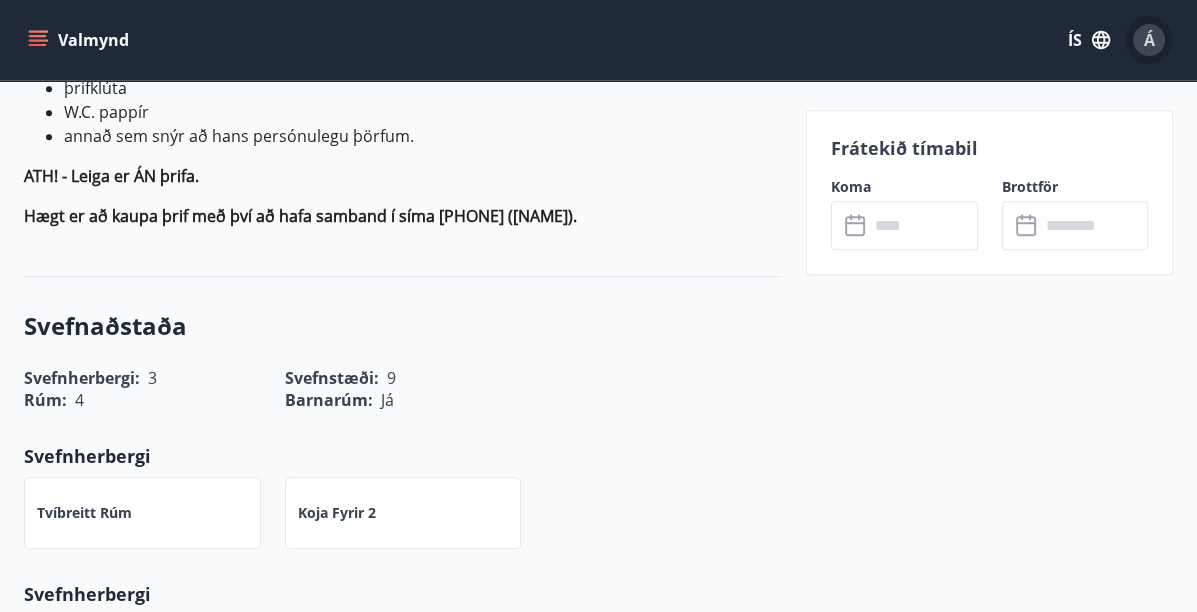 click on "Á" at bounding box center [1149, 40] 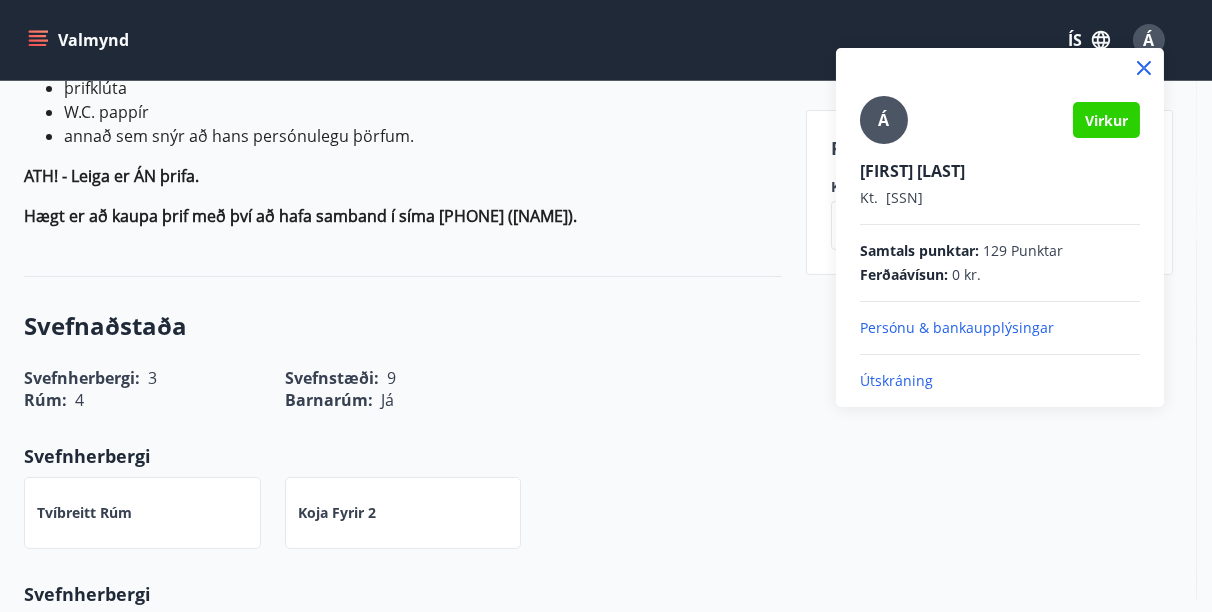 click on "Útskráning" at bounding box center (1000, 381) 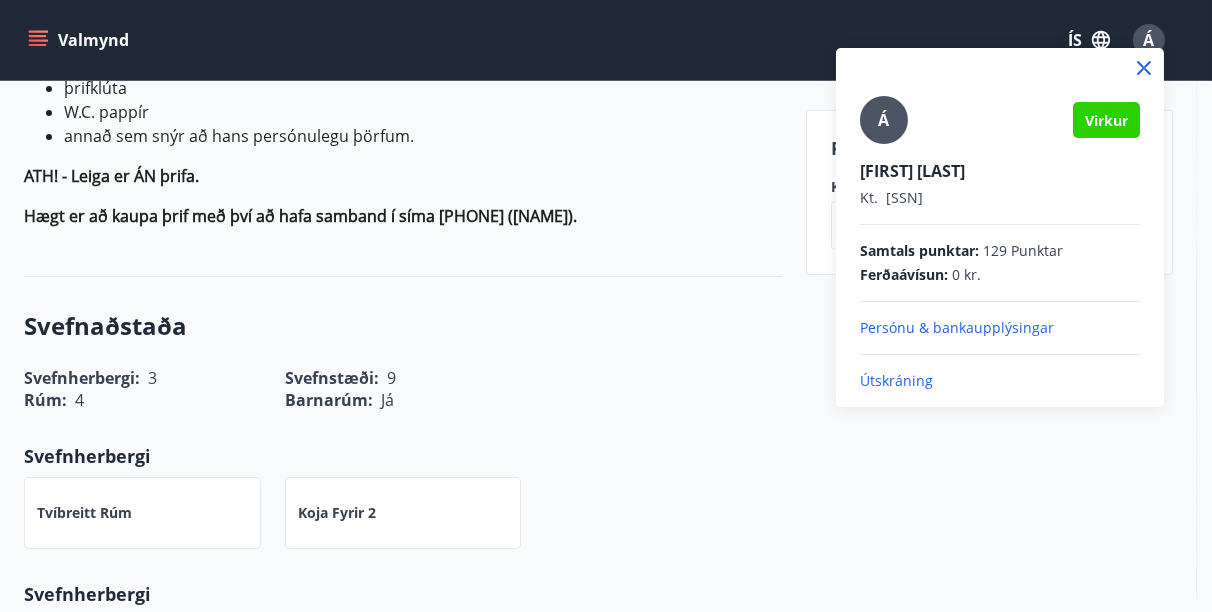 click on "Útskráning" at bounding box center [1000, 381] 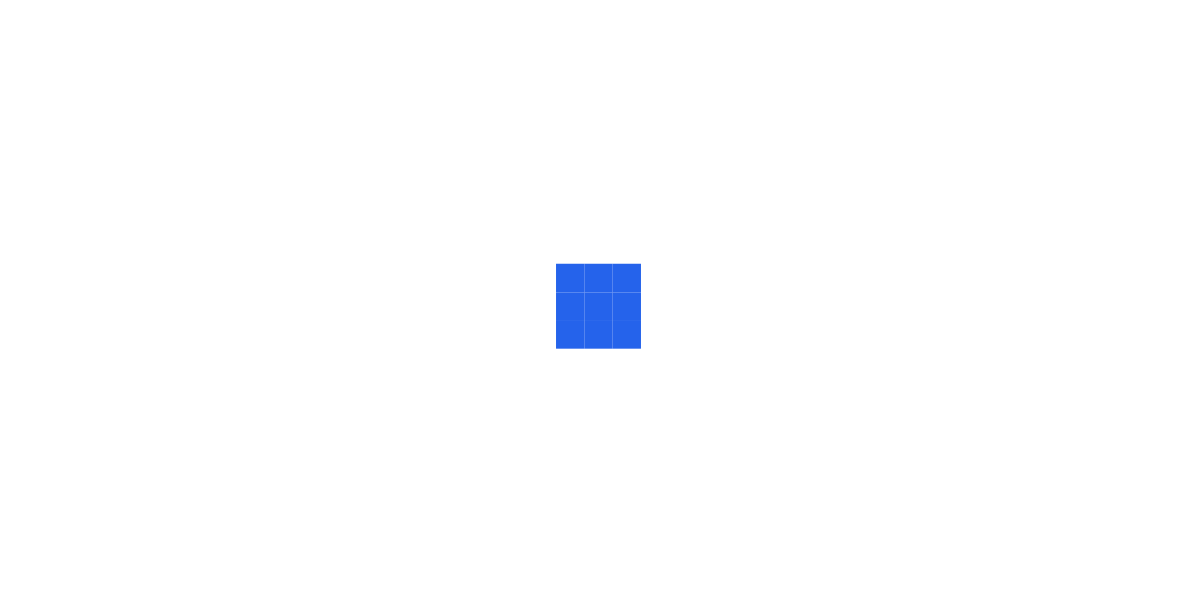 scroll, scrollTop: 0, scrollLeft: 0, axis: both 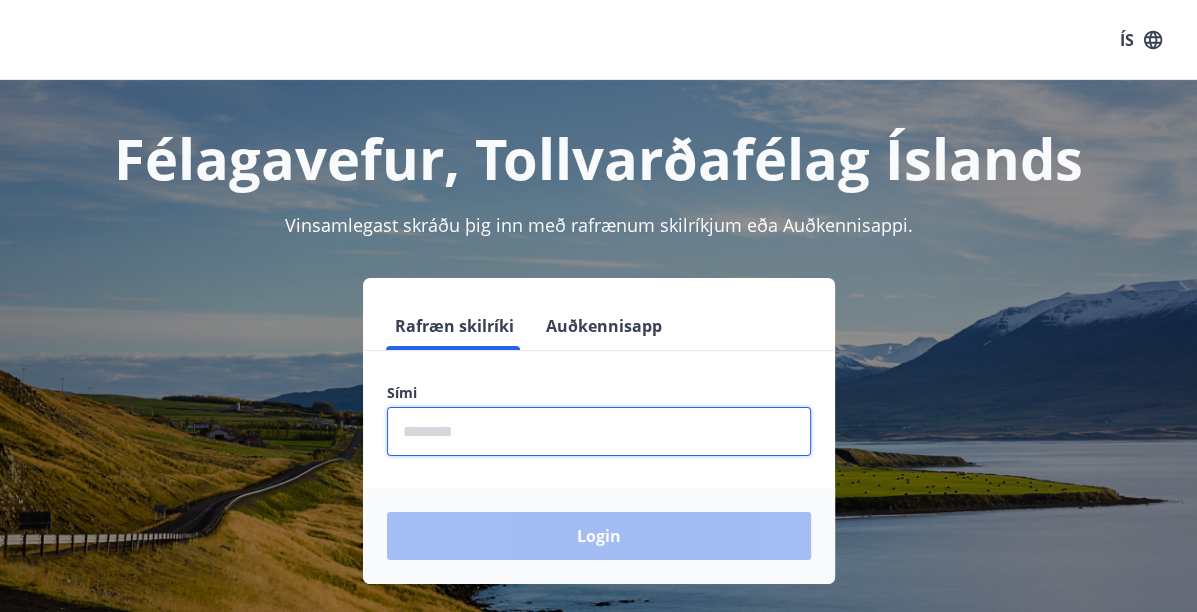 click at bounding box center [599, 431] 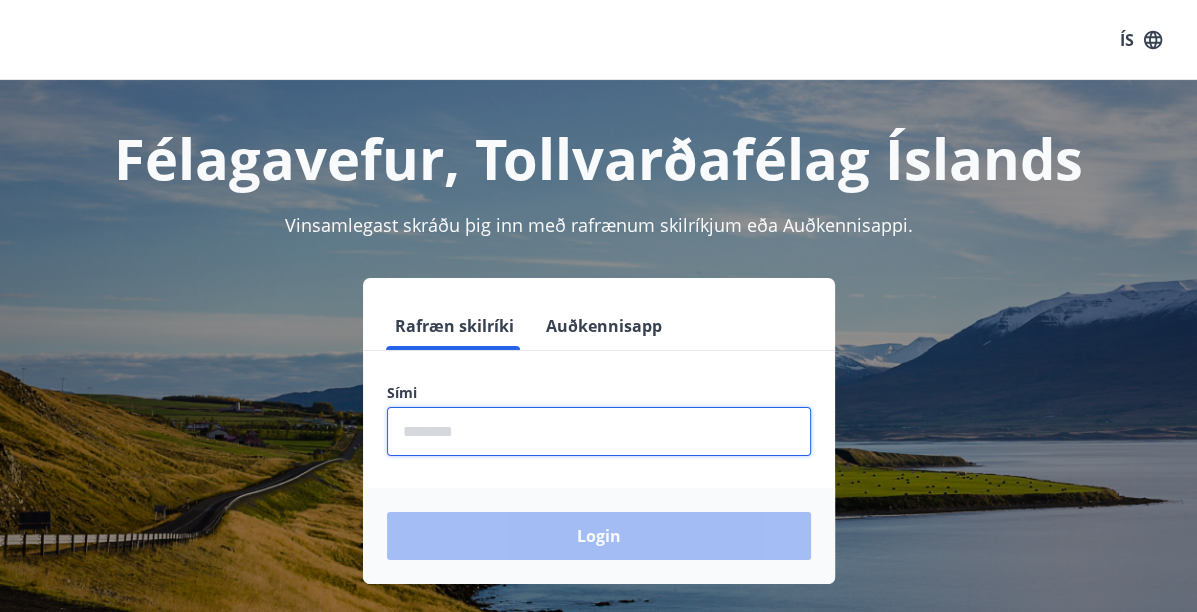 type on "********" 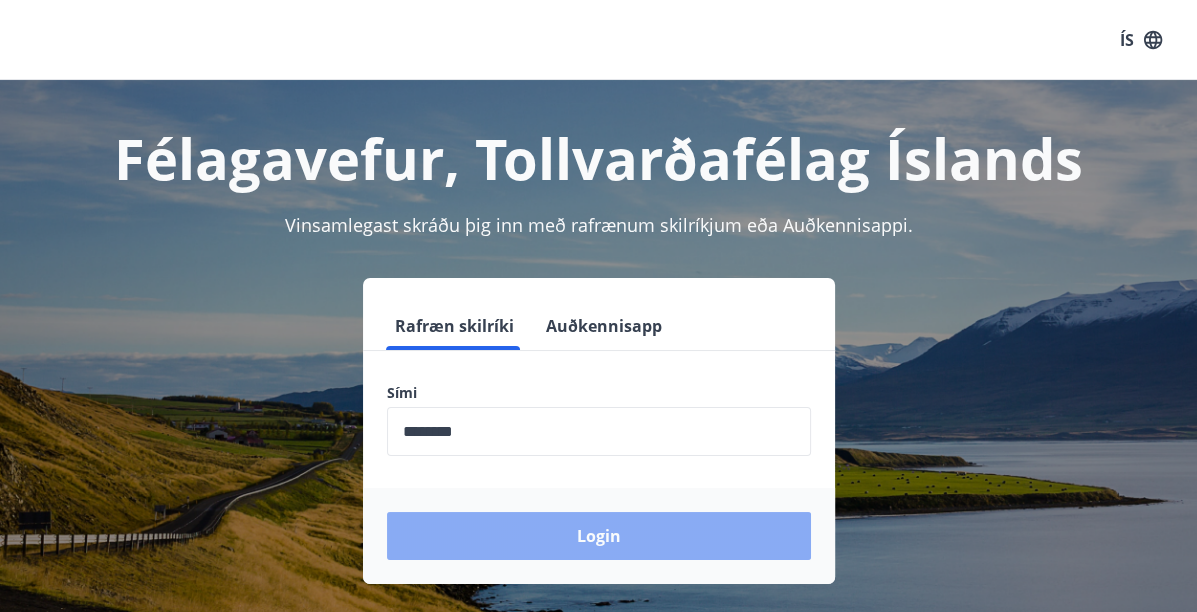 click on "Login" at bounding box center (599, 536) 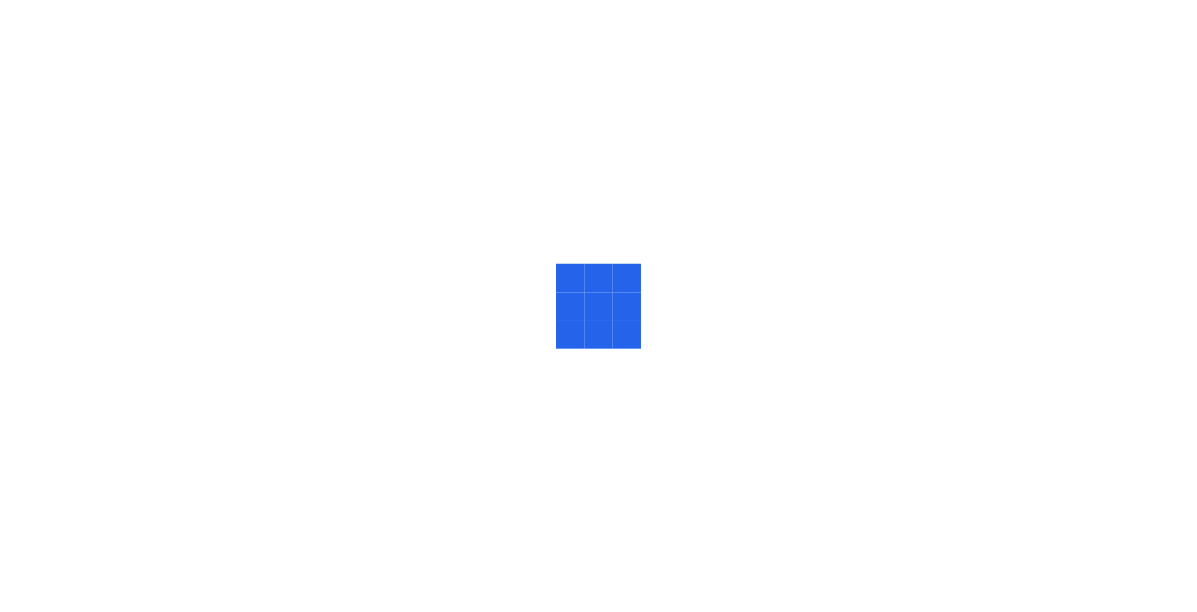 scroll, scrollTop: 0, scrollLeft: 0, axis: both 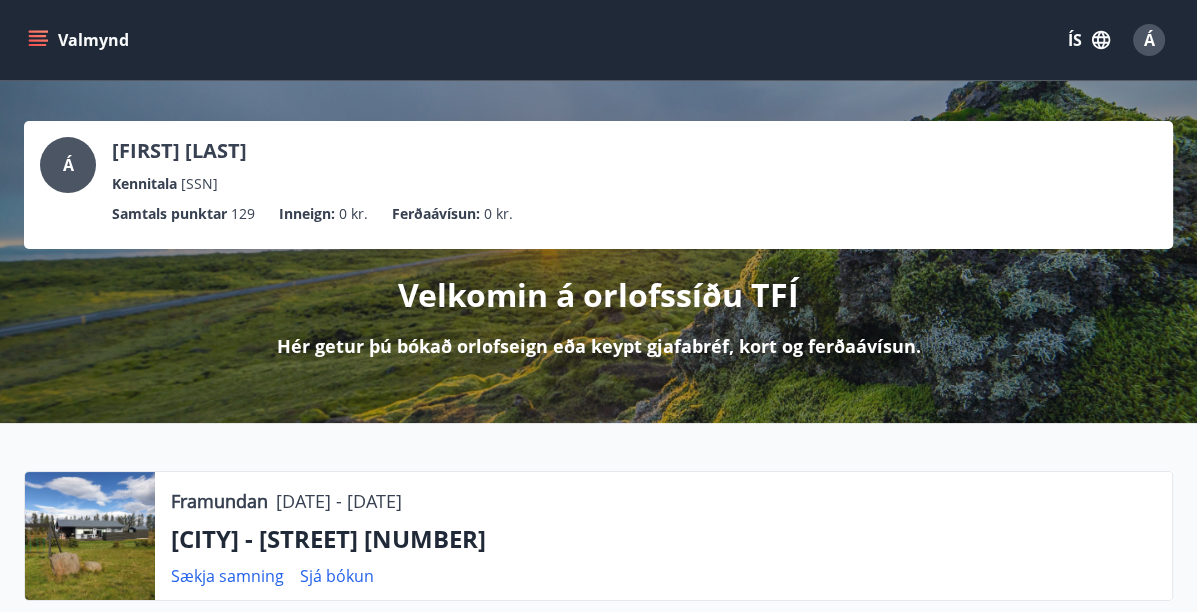 click 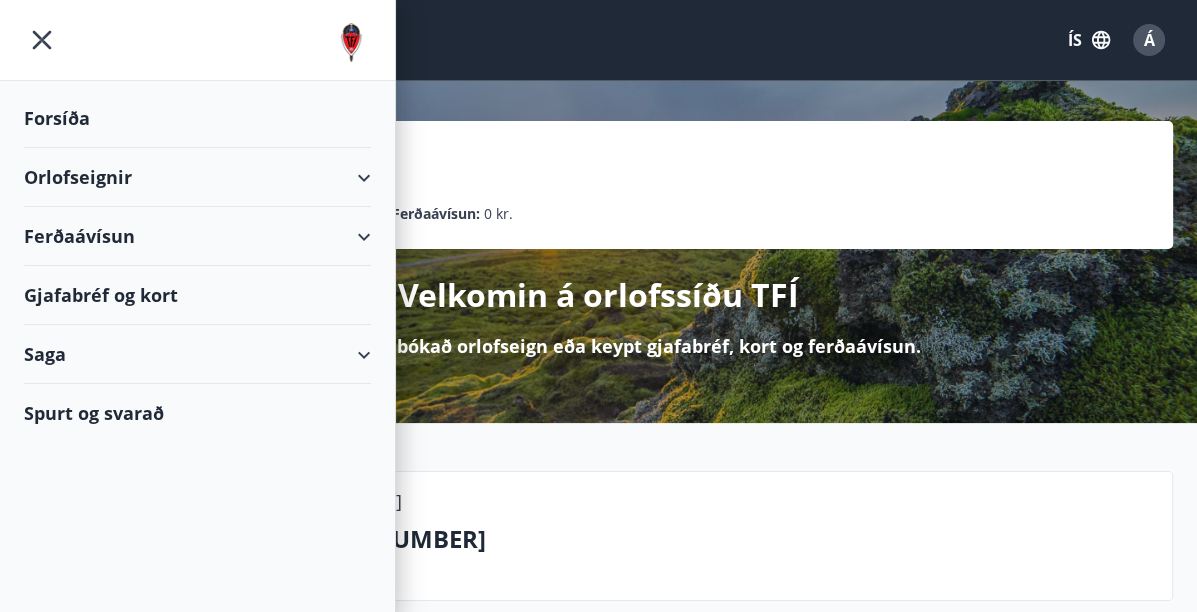 click on "Gjafabréf og kort" at bounding box center [197, 295] 